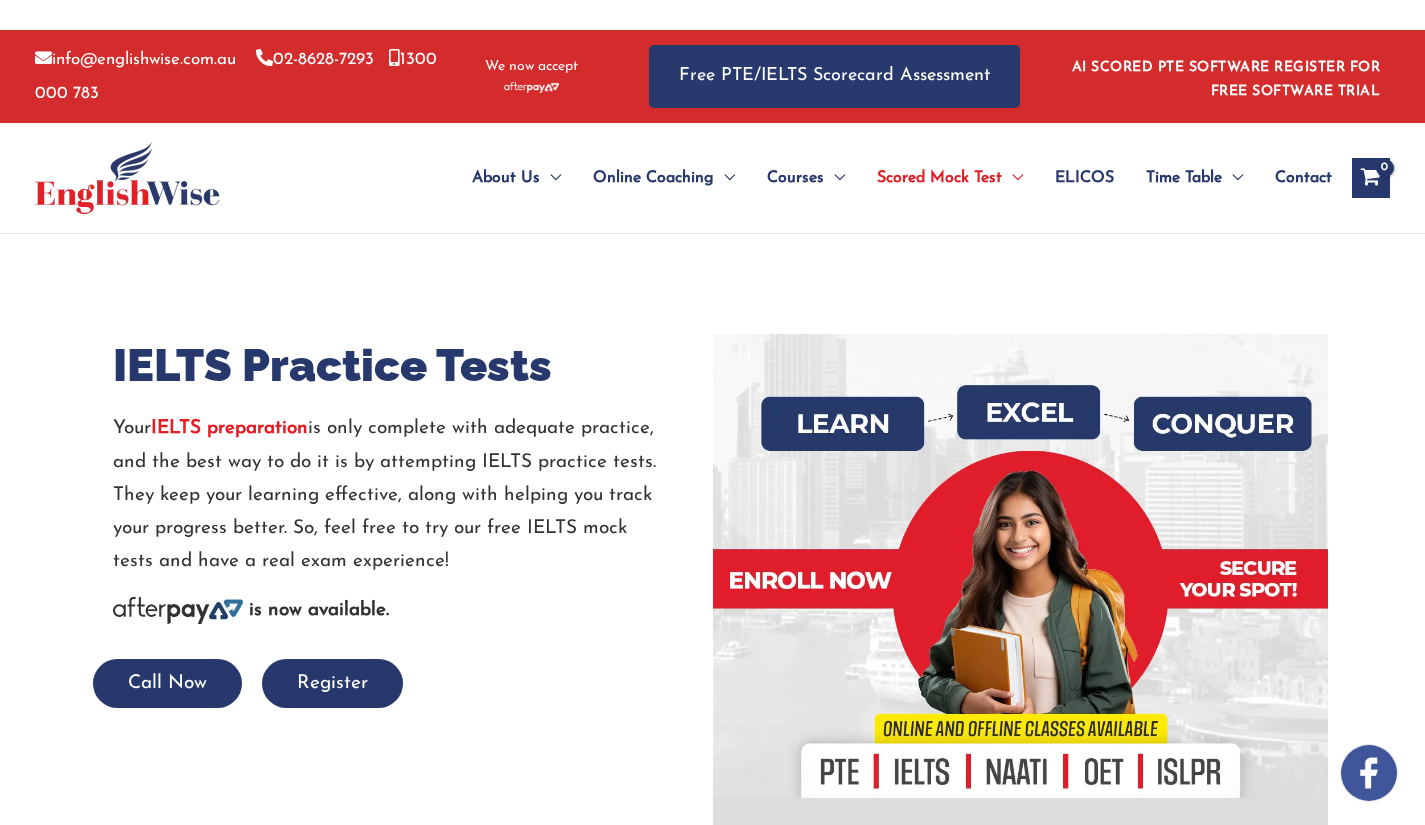 scroll, scrollTop: 1444, scrollLeft: 0, axis: vertical 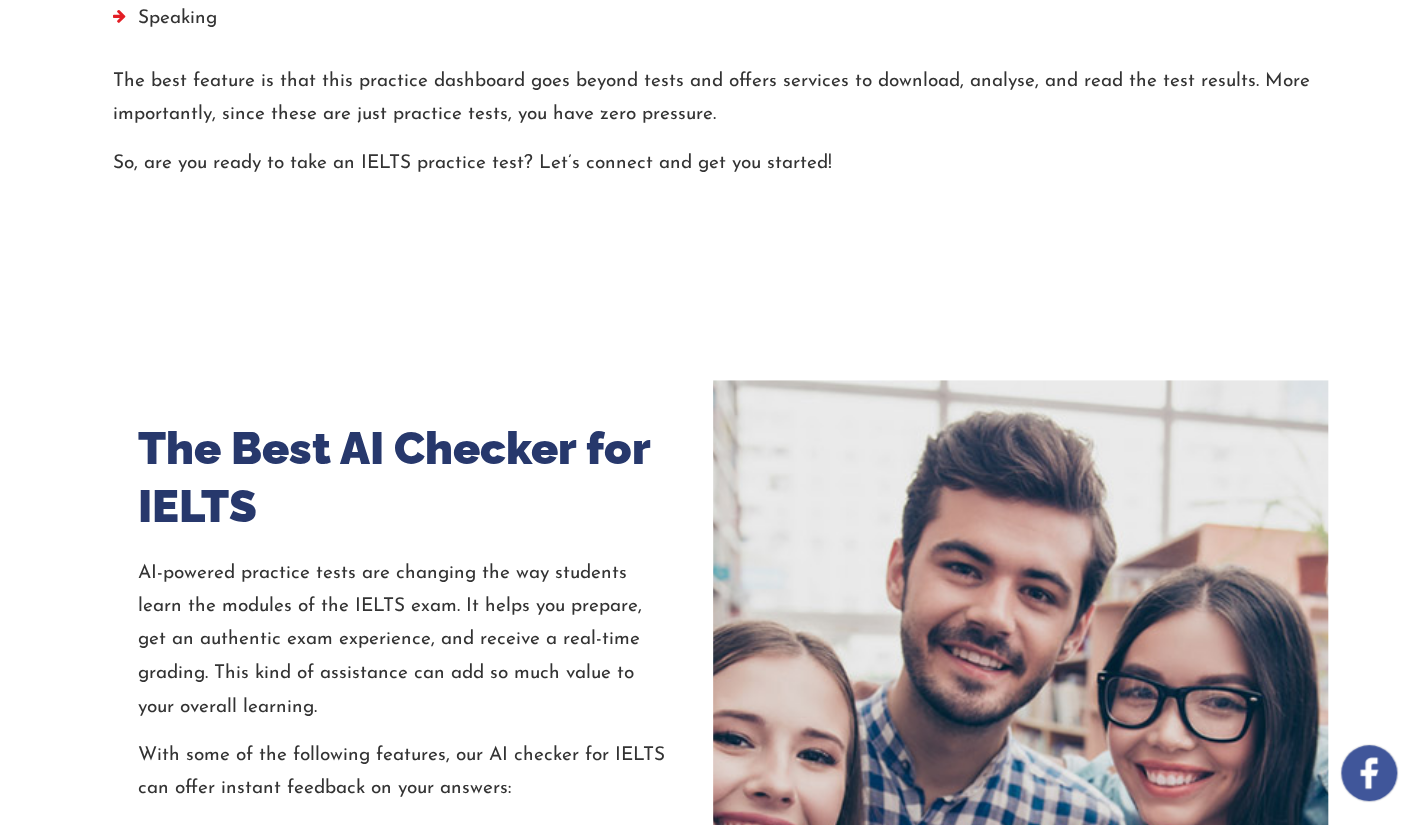 click at bounding box center (1020, 814) 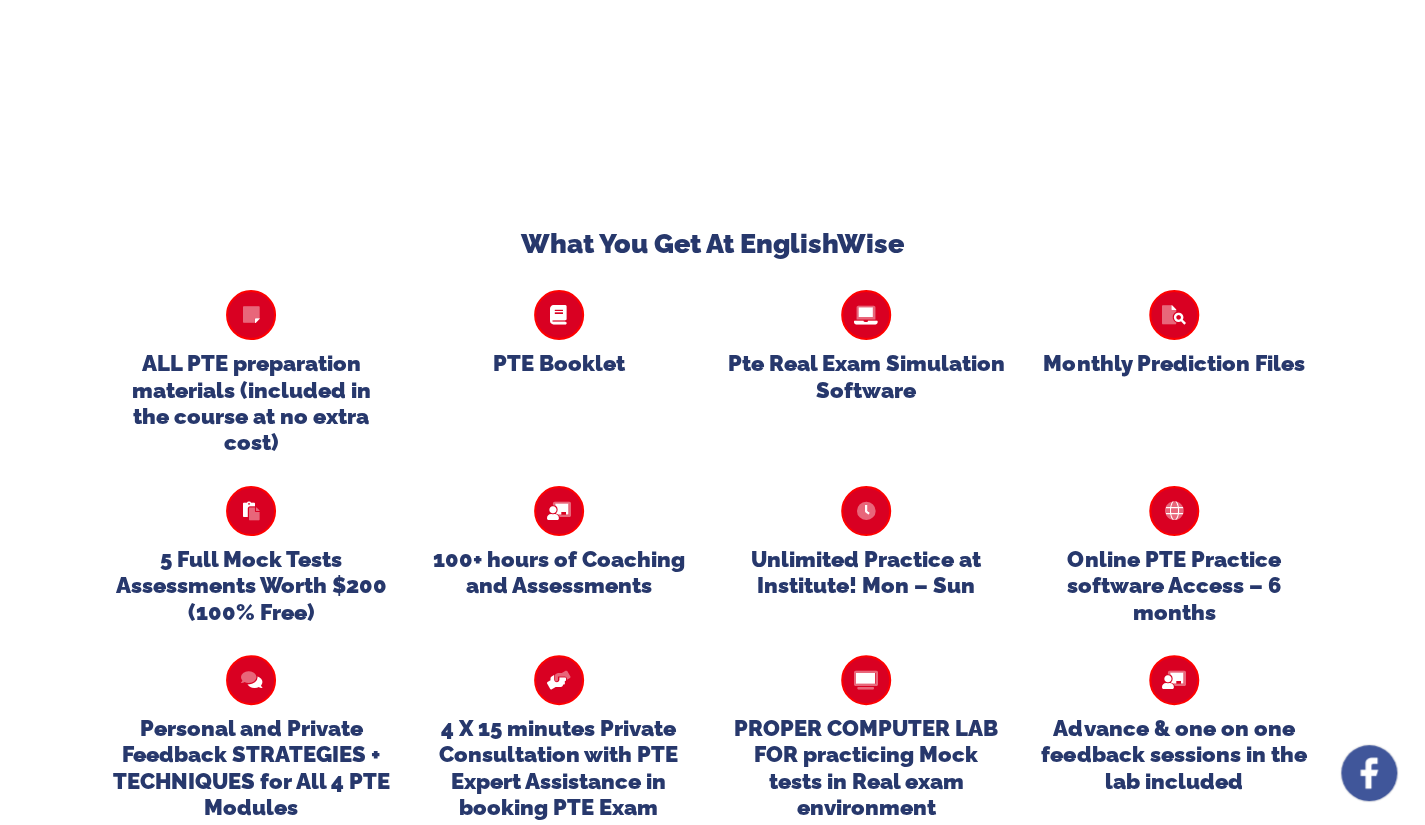 scroll, scrollTop: 4332, scrollLeft: 0, axis: vertical 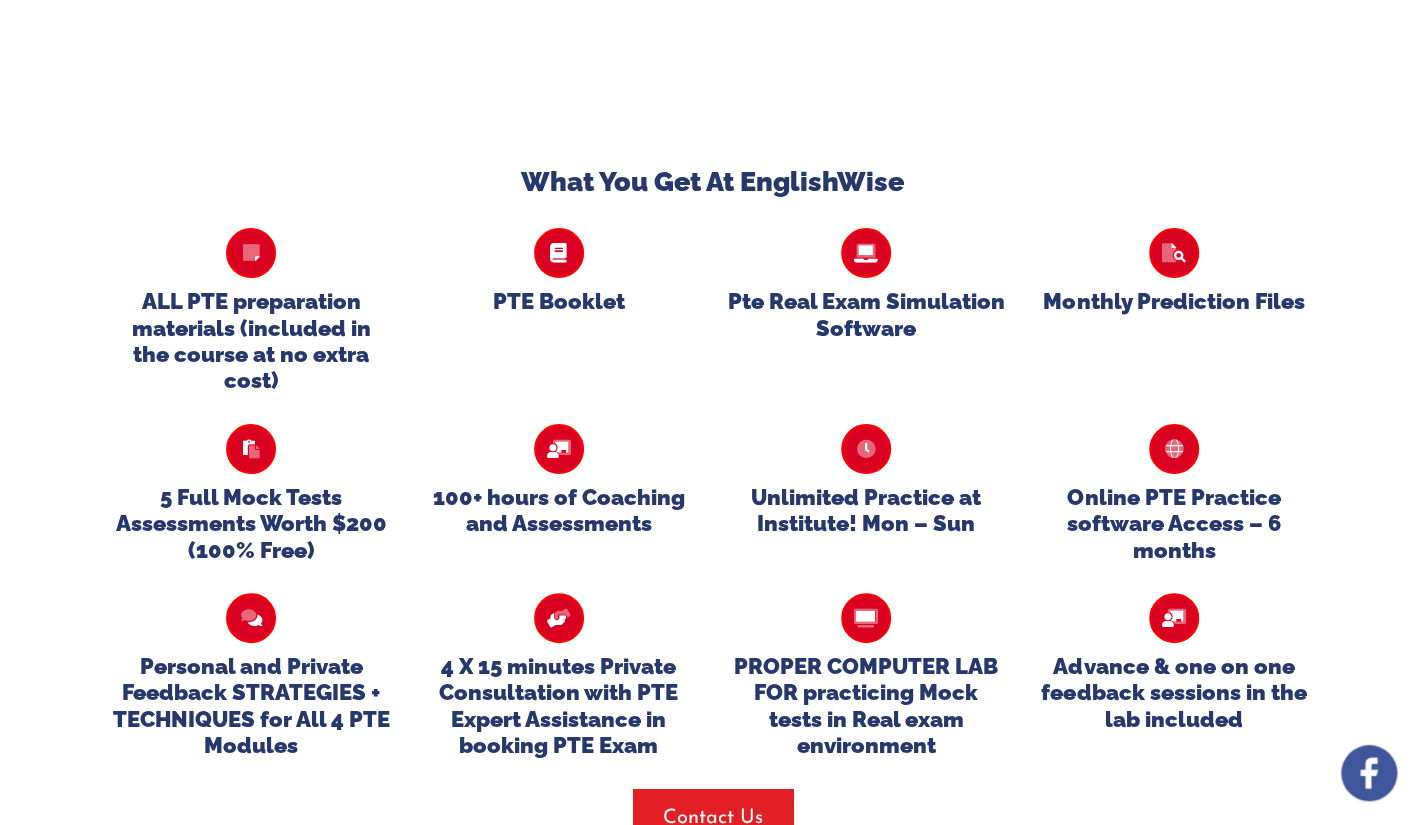 click at bounding box center (867, 253) 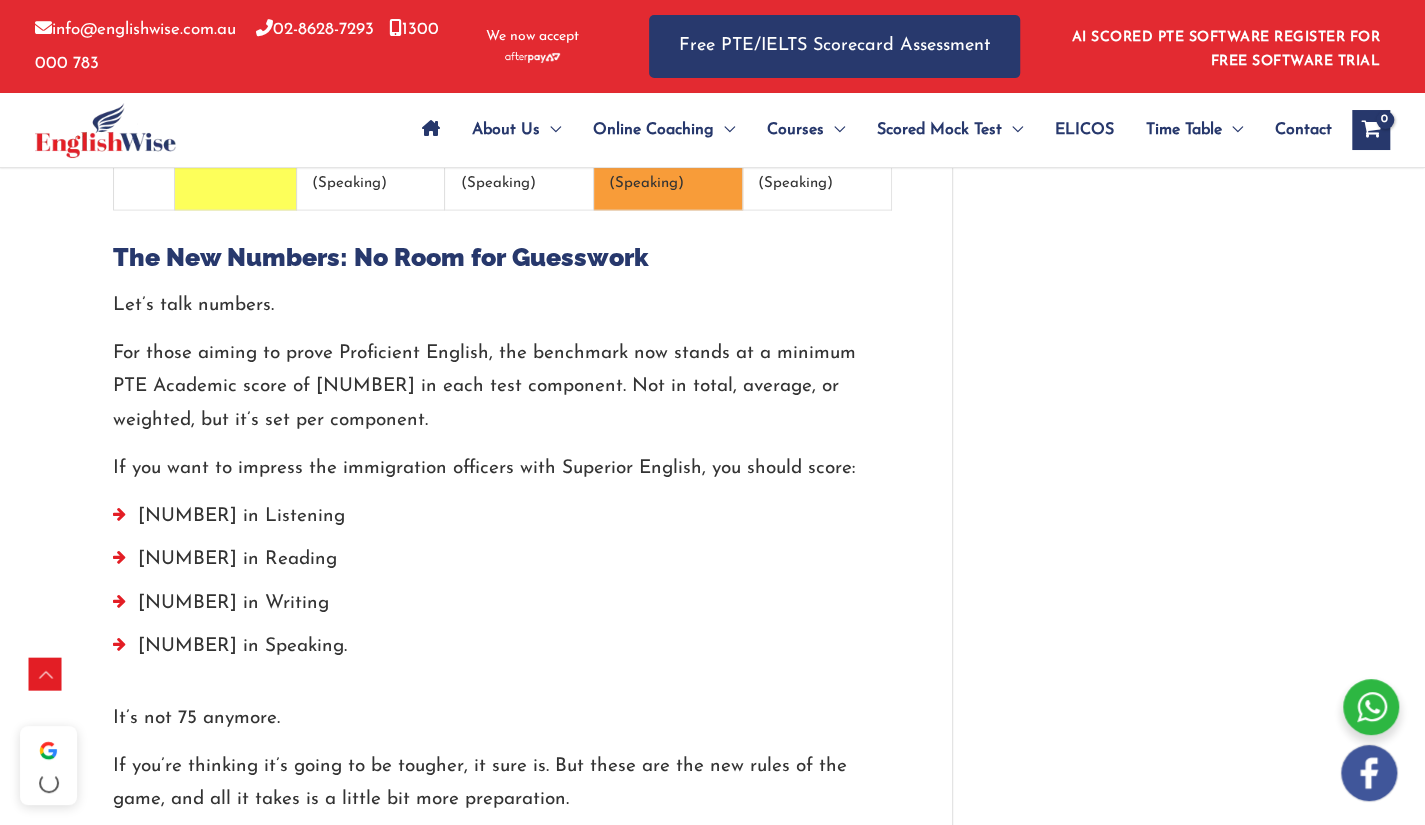 scroll, scrollTop: 0, scrollLeft: 0, axis: both 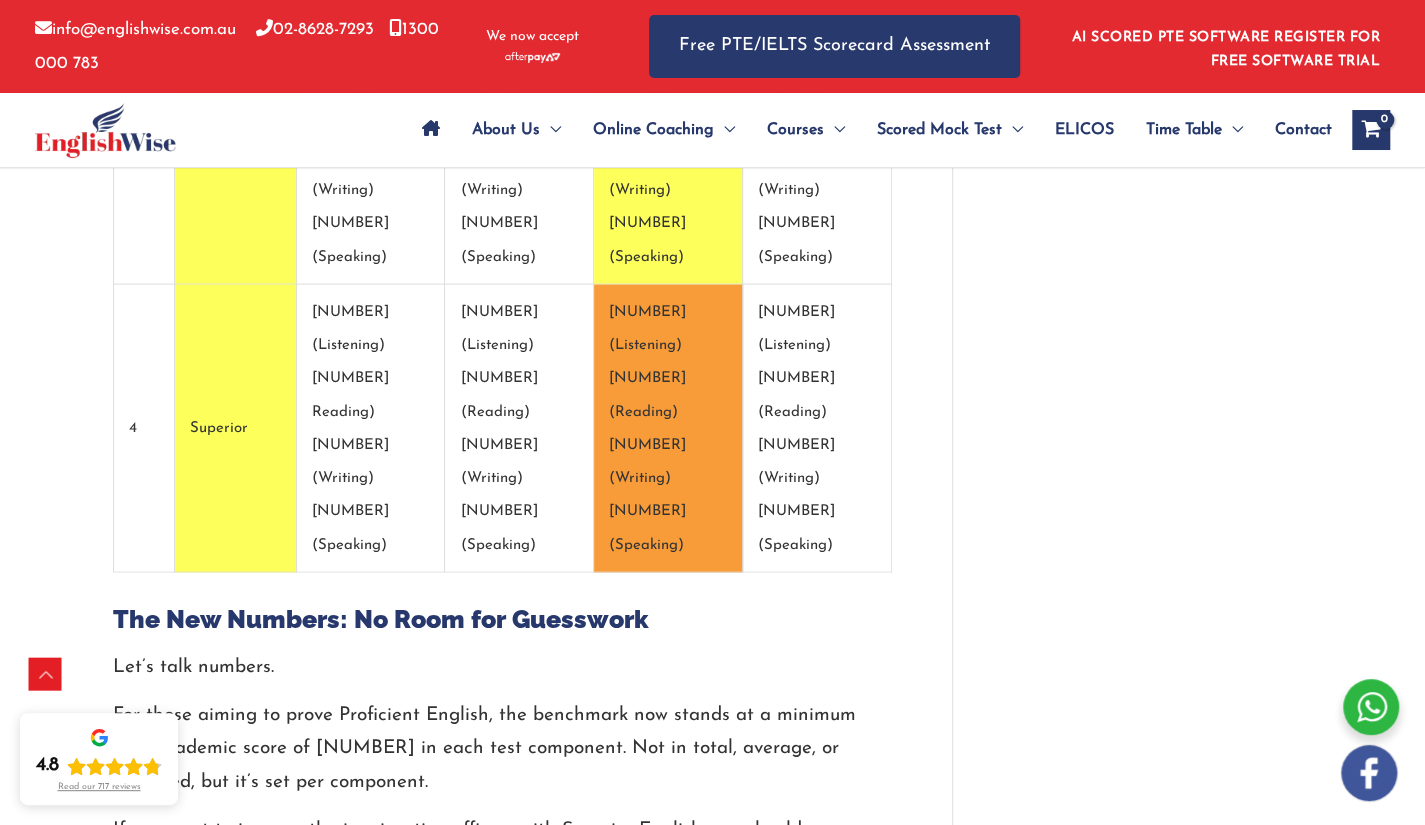 click on "It’s not 75 anymore." at bounding box center (502, 1080) 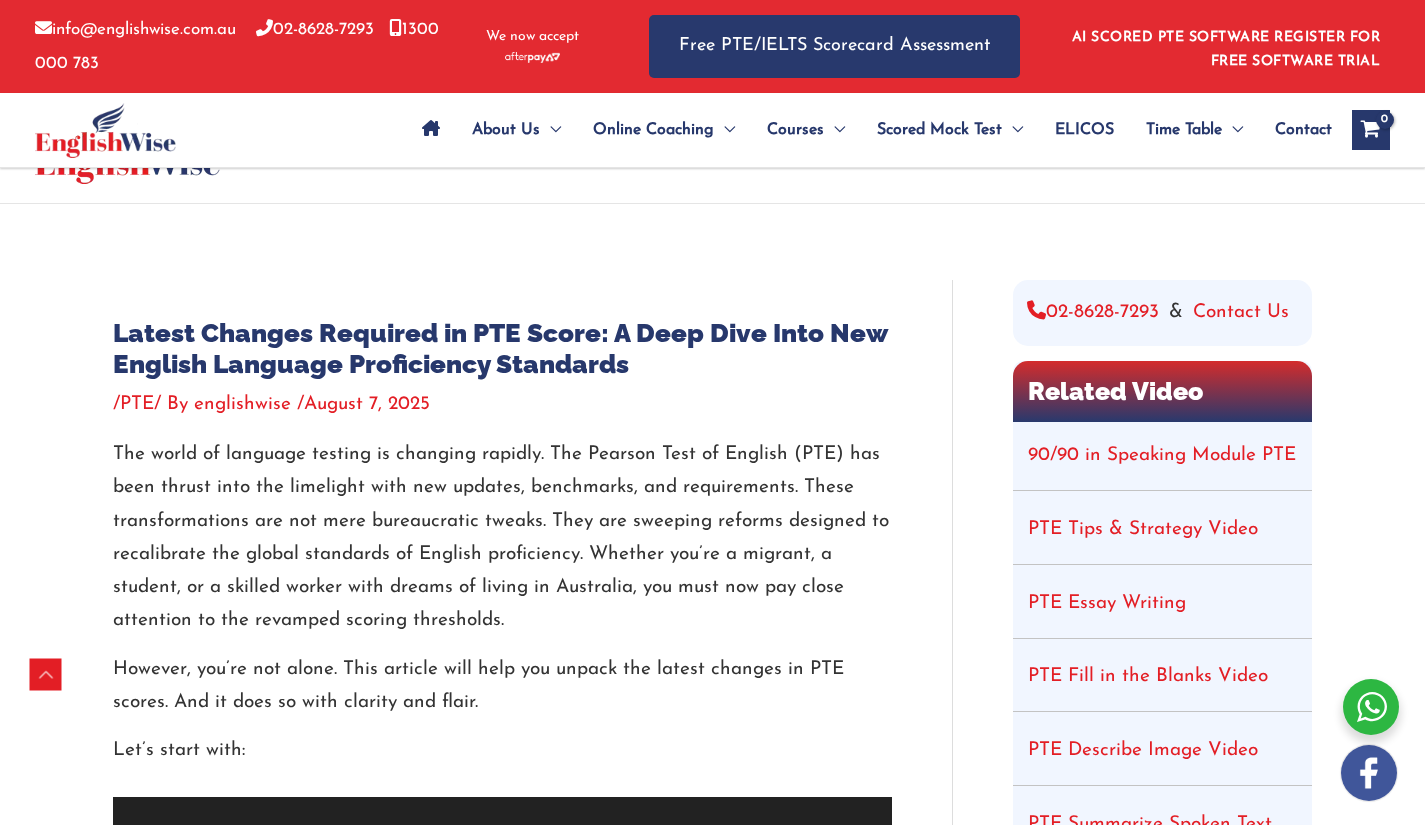 scroll, scrollTop: 2251, scrollLeft: 0, axis: vertical 